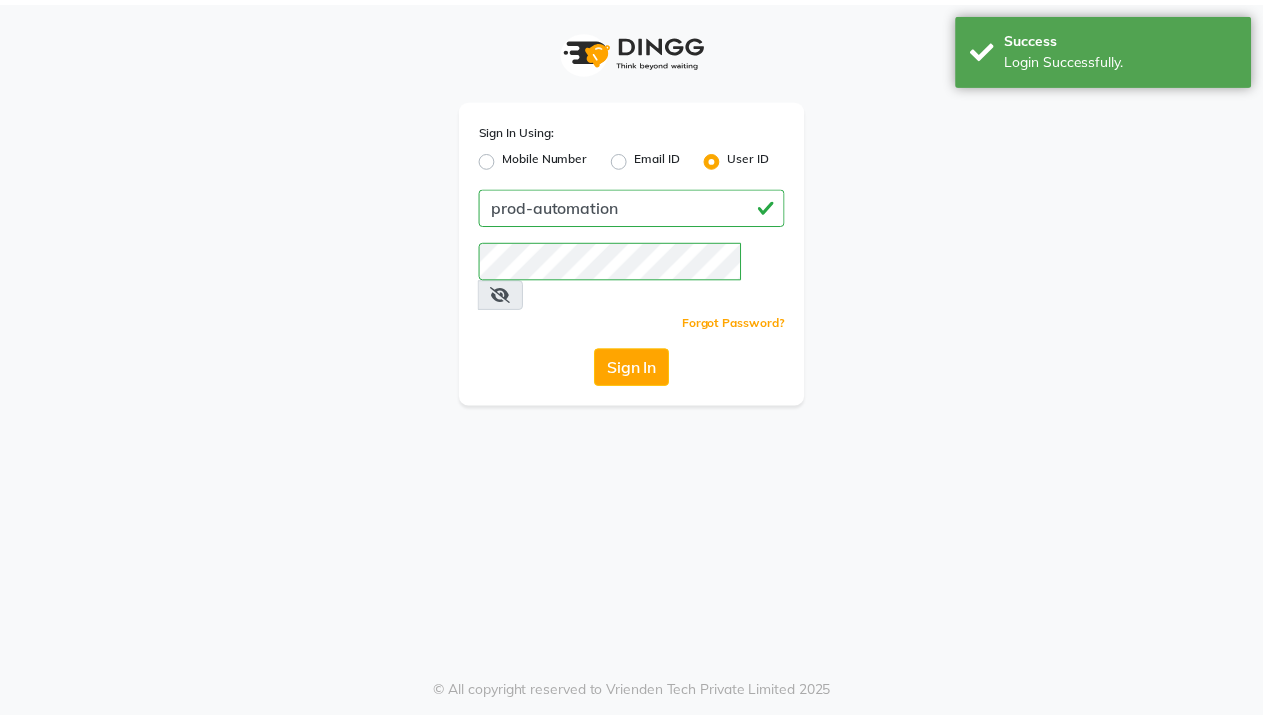 scroll, scrollTop: 0, scrollLeft: 0, axis: both 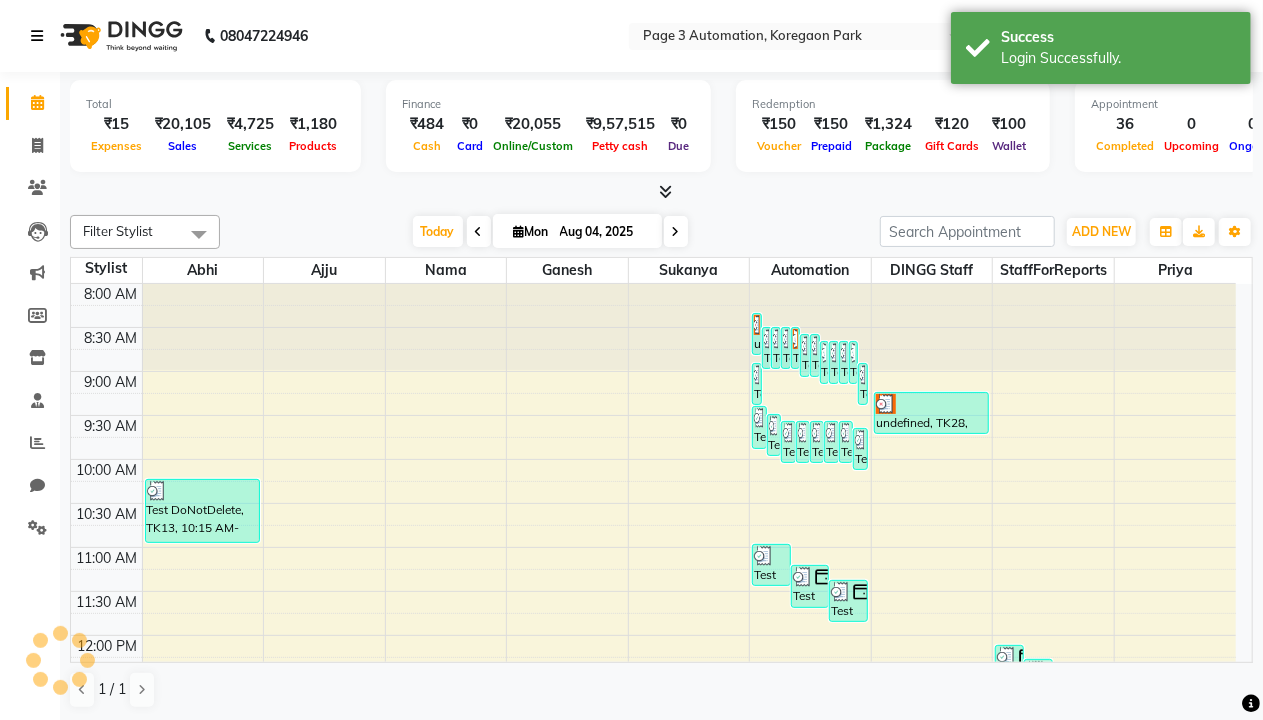 click at bounding box center [37, 36] 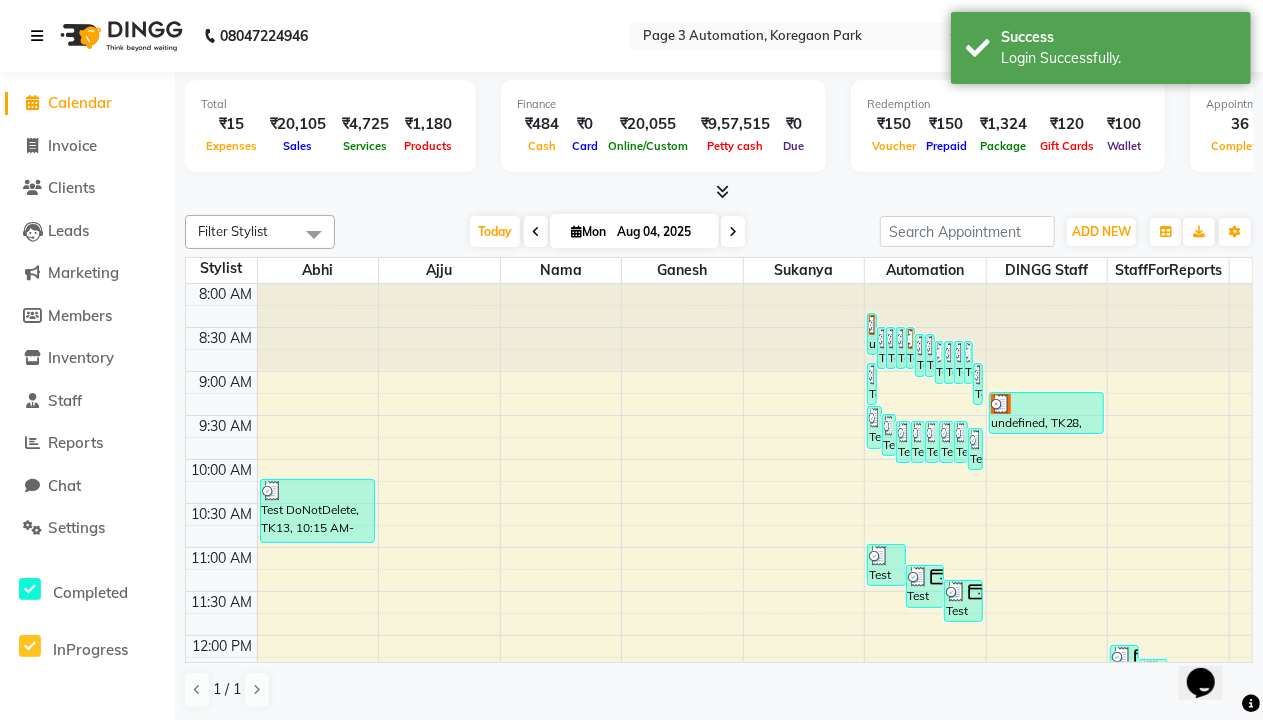 scroll, scrollTop: 0, scrollLeft: 0, axis: both 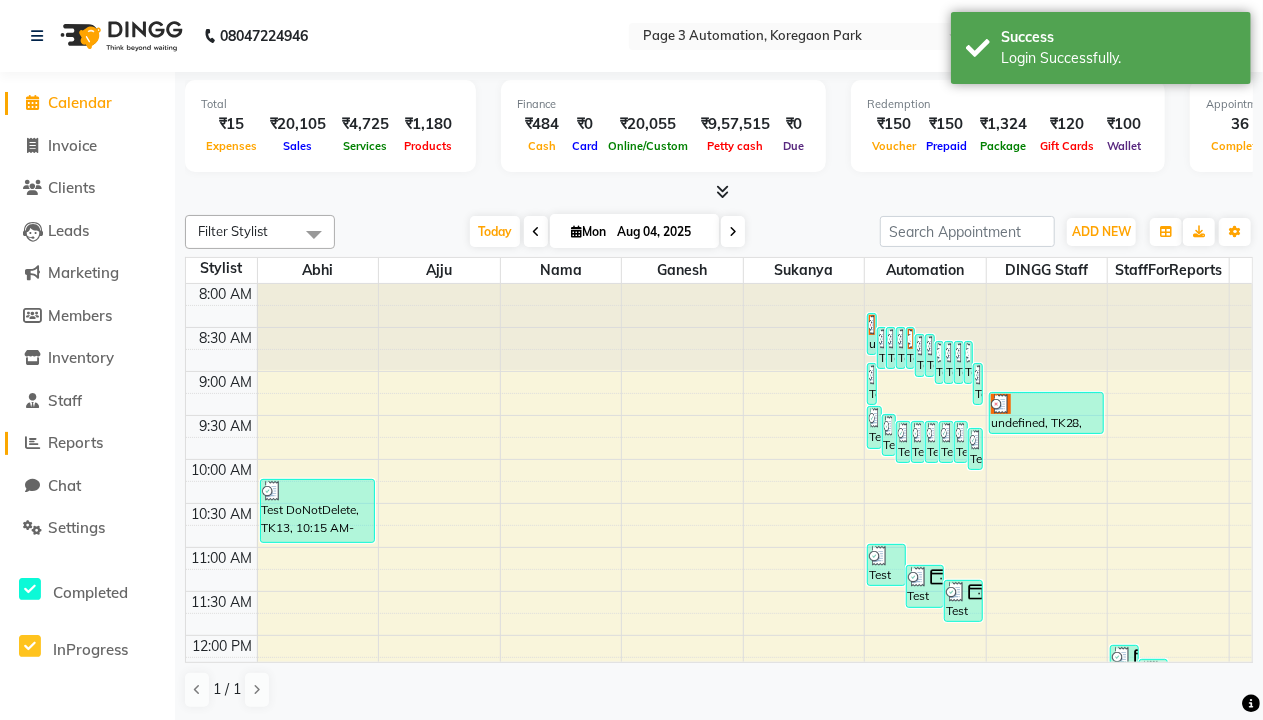 click on "Reports" 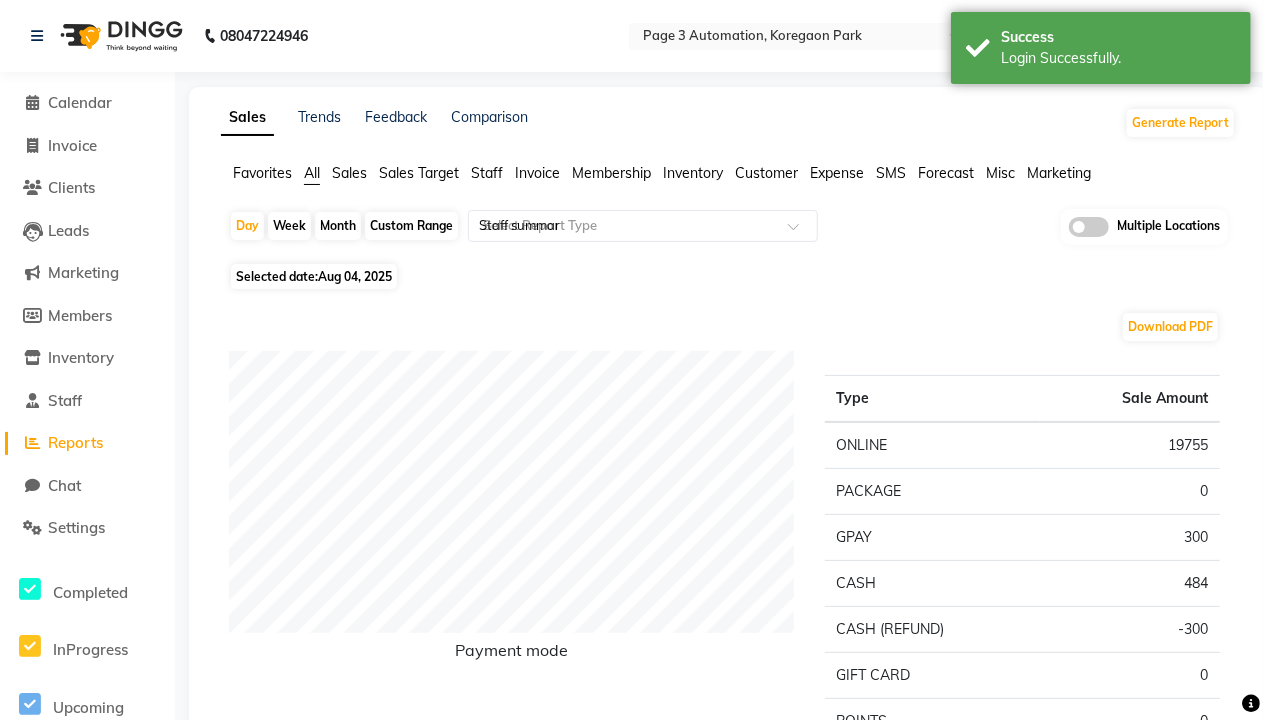type on "Staff summary" 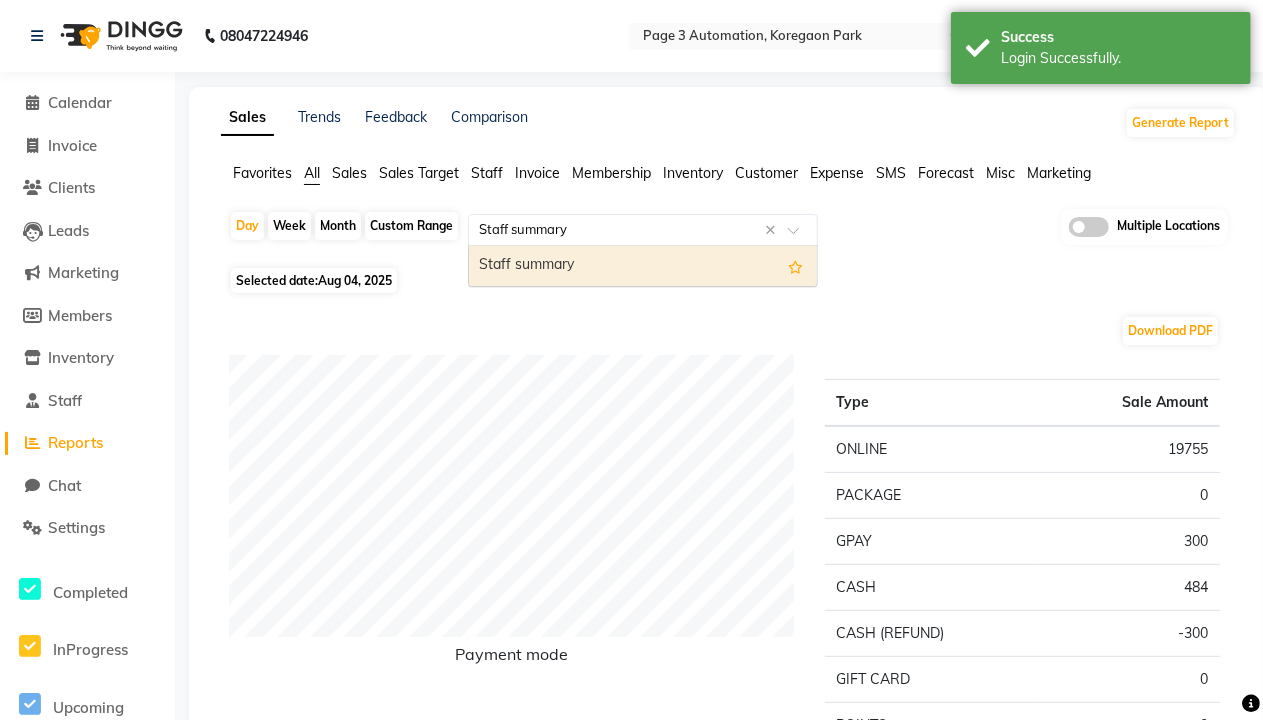 click on "Staff summary" at bounding box center (643, 266) 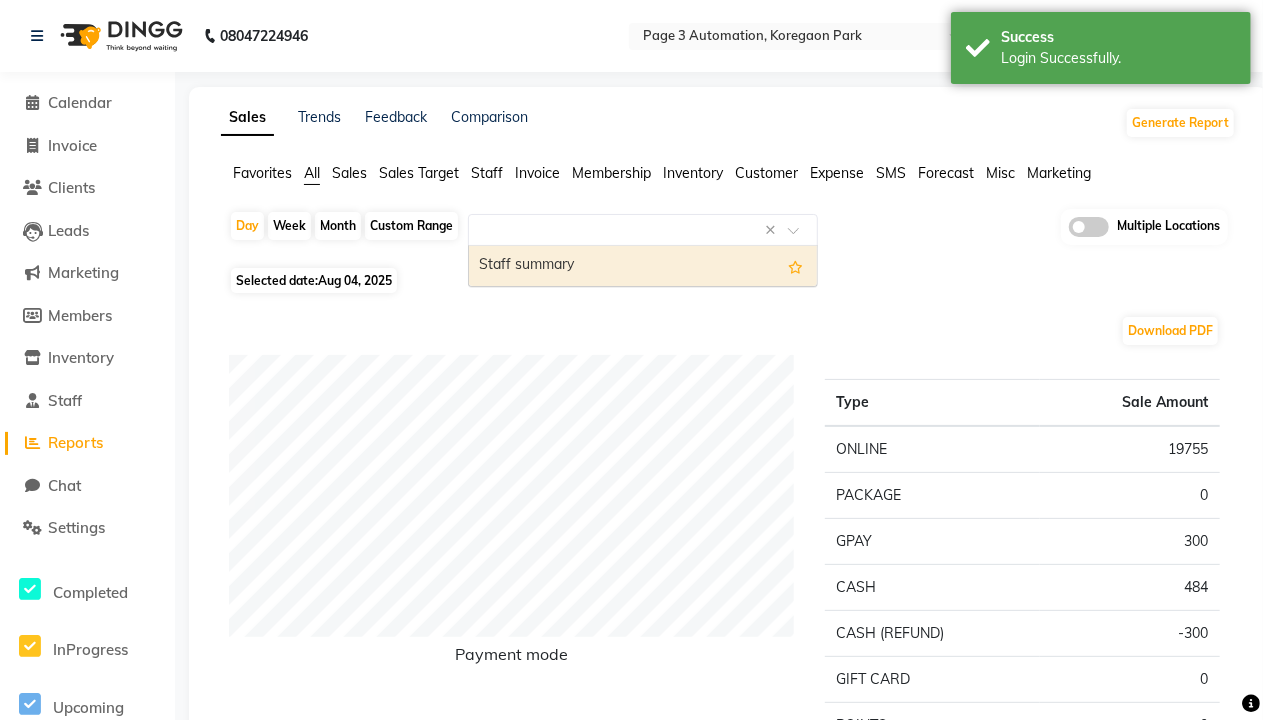 select on "full_report" 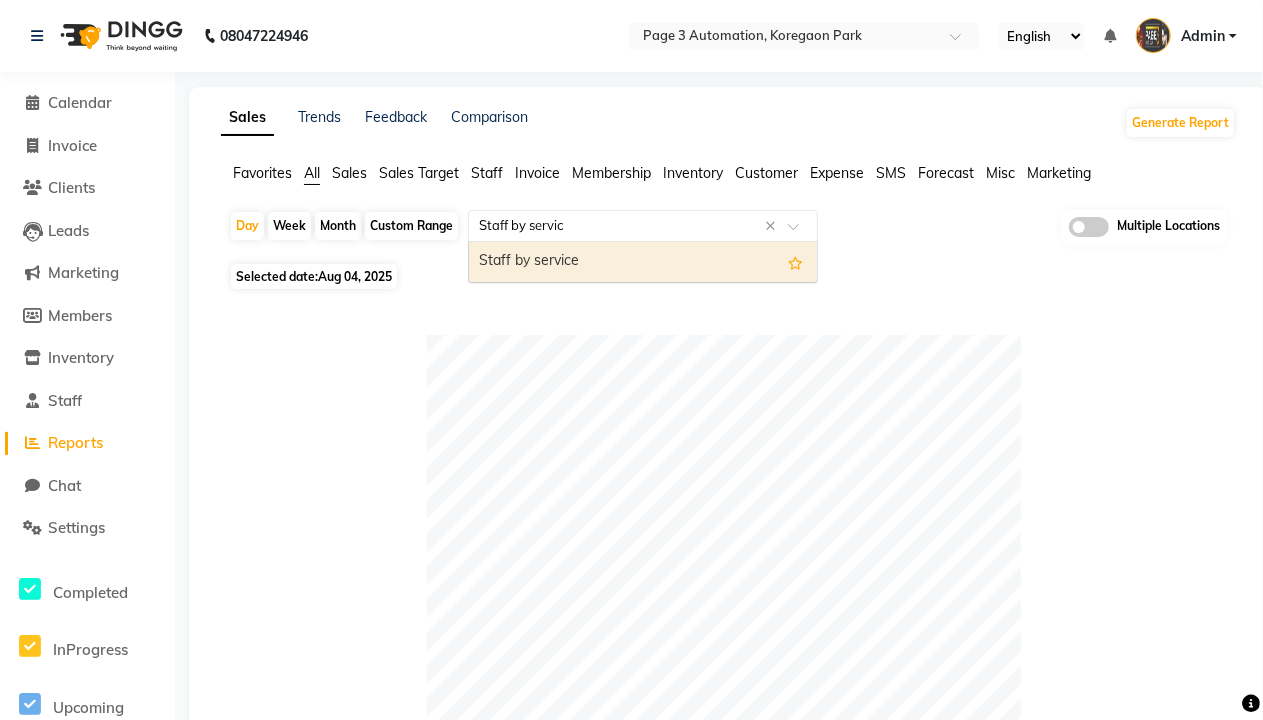 type on "Staff by service" 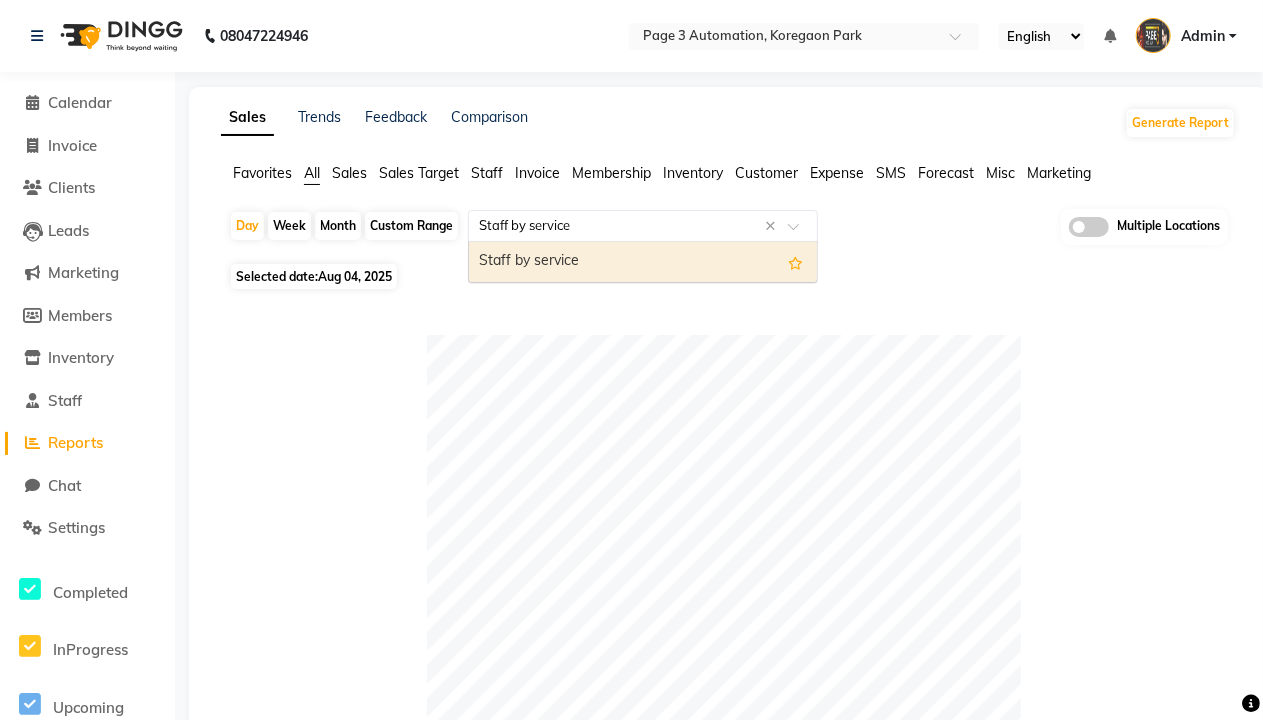 click on "Staff by service" at bounding box center [643, 262] 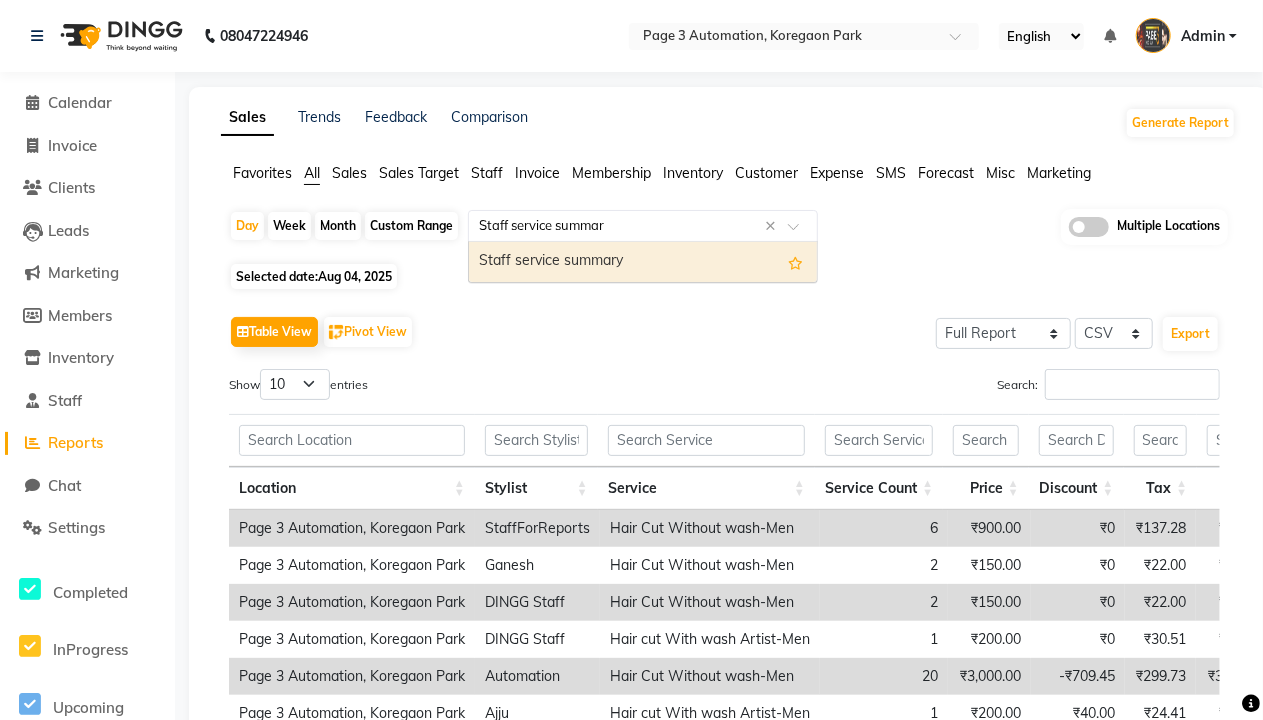 type on "Staff service summary" 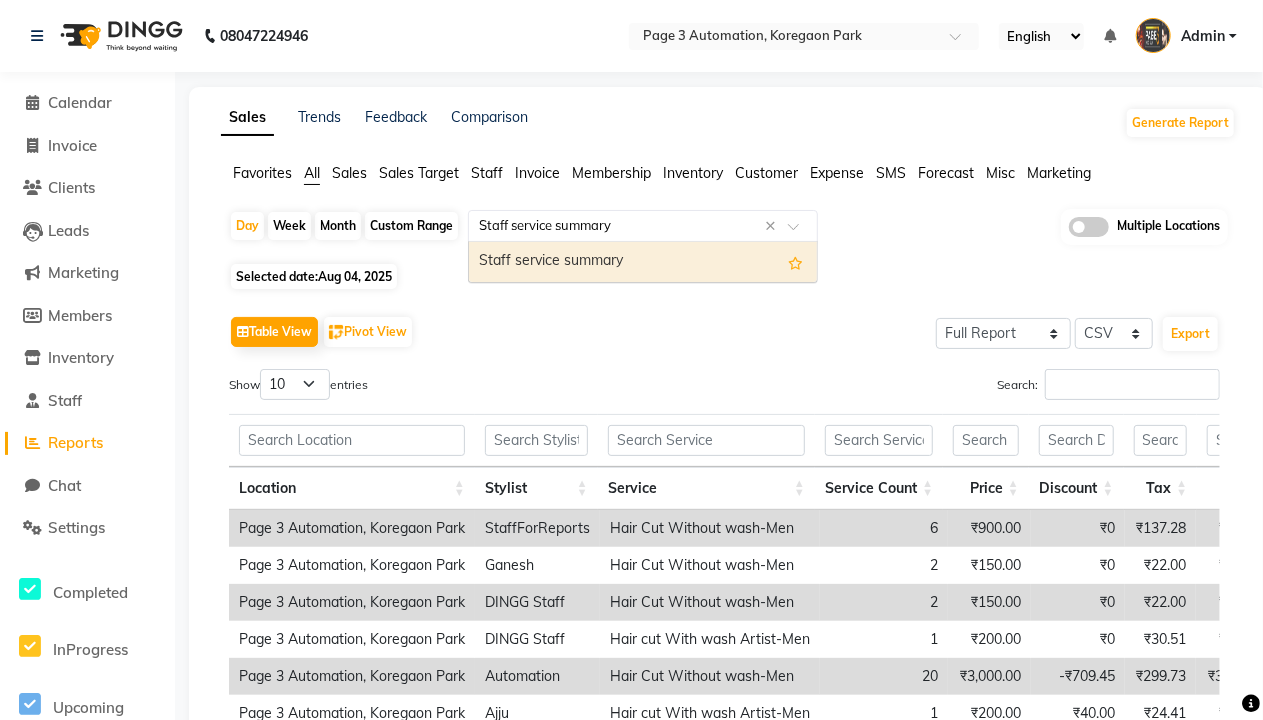 click on "Staff service summary" at bounding box center [643, 262] 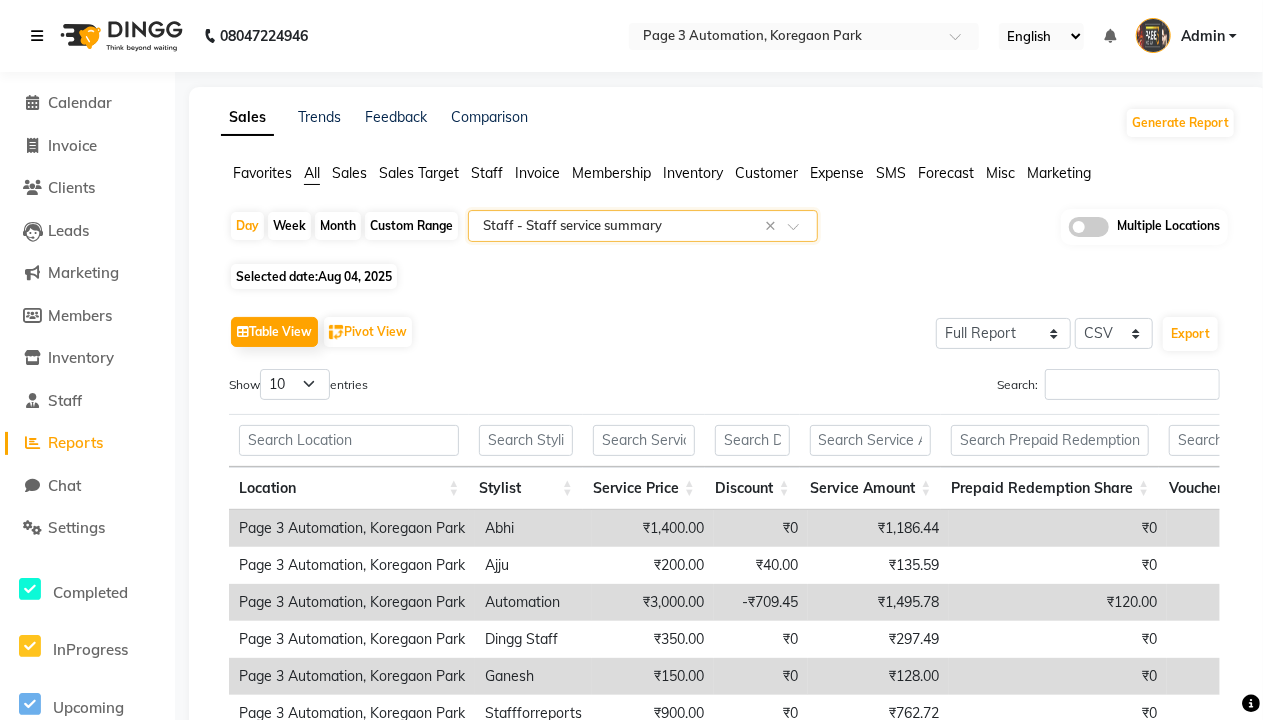 click at bounding box center (37, 36) 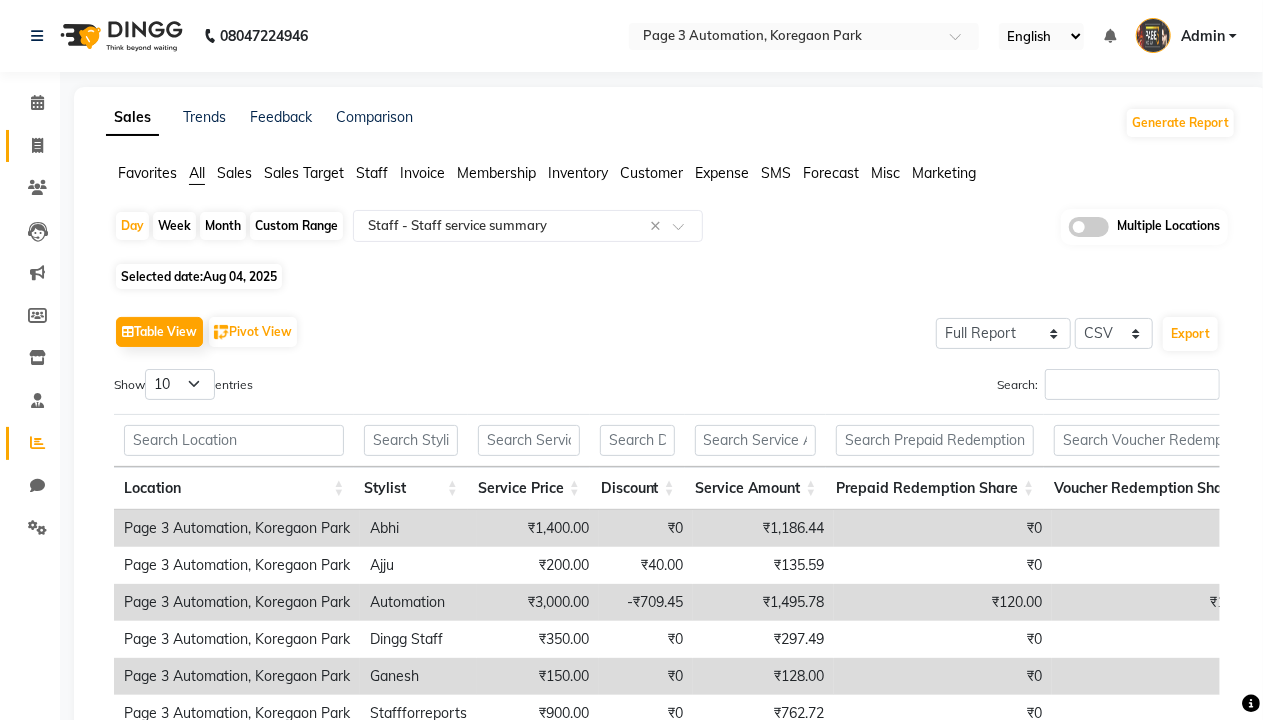 click 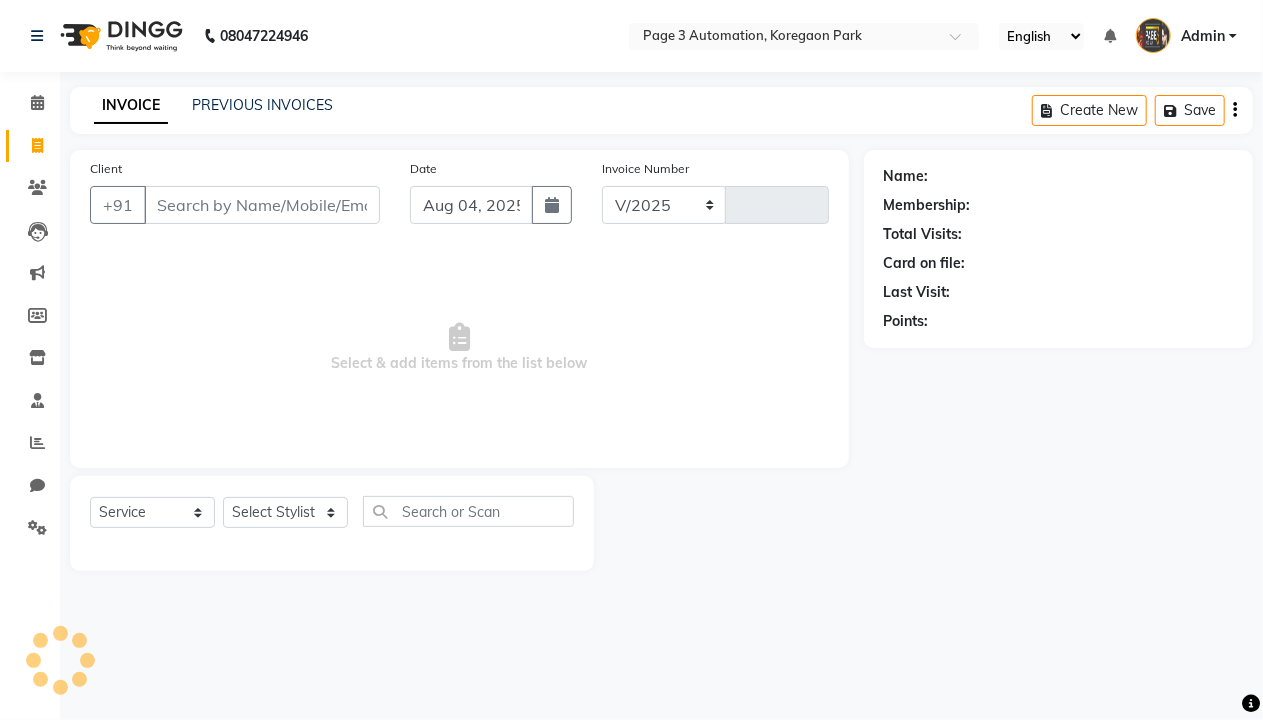 select on "2774" 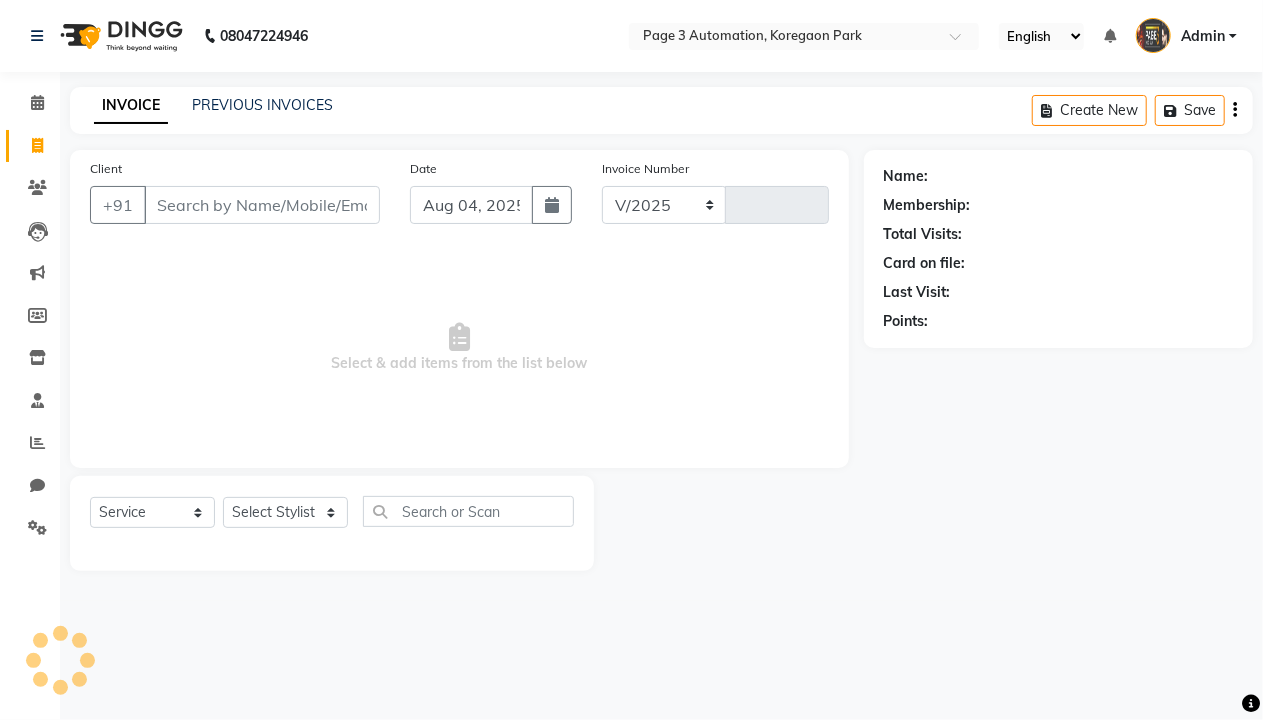 type on "7749" 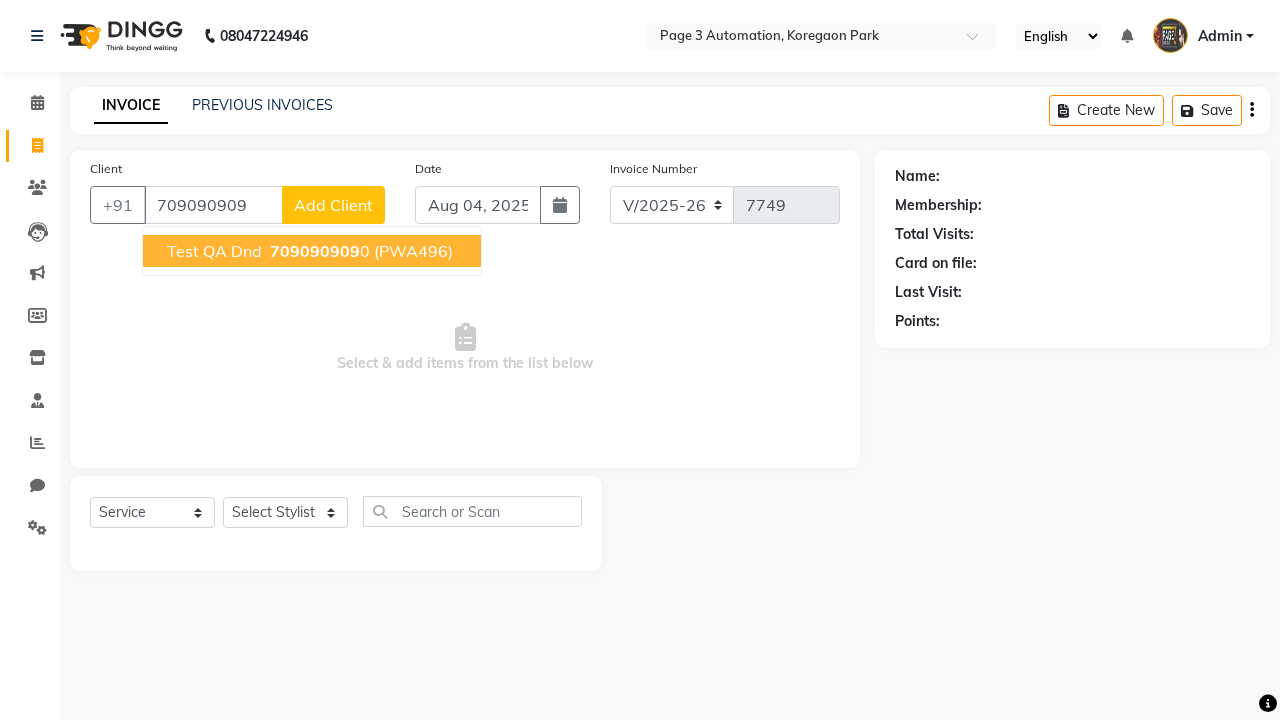 click on "709090909" at bounding box center [315, 251] 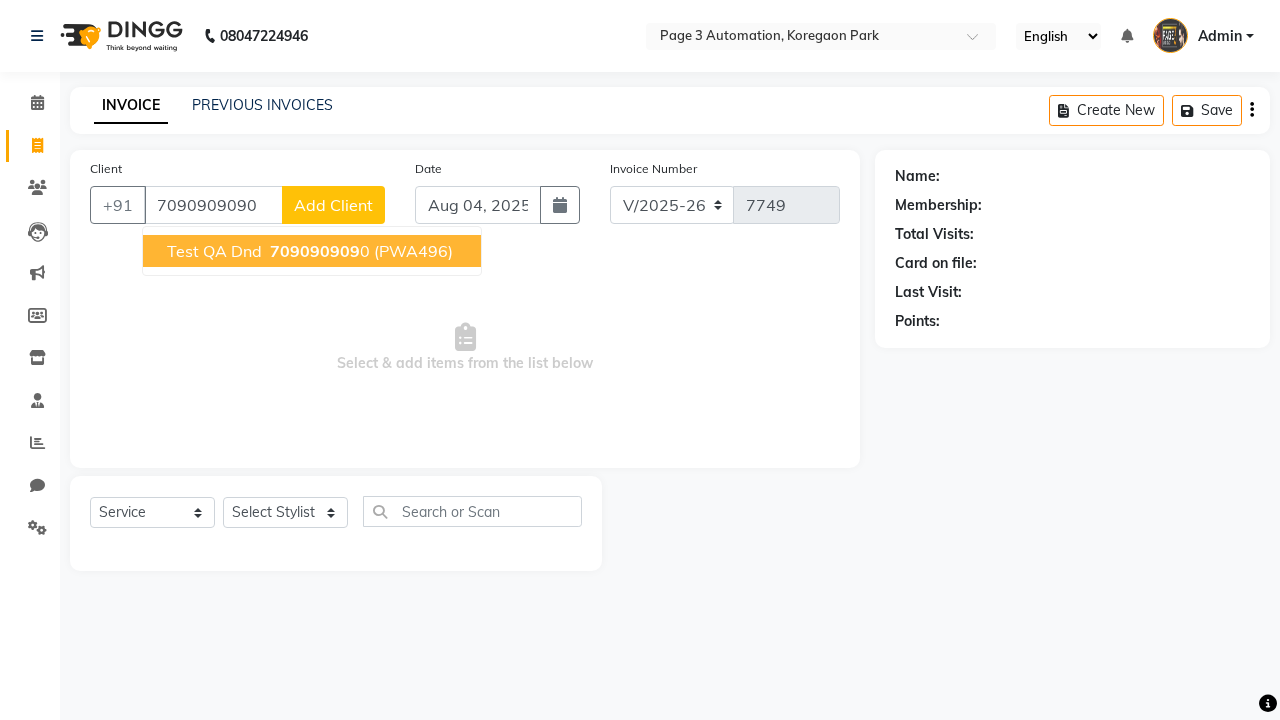 type on "7090909090" 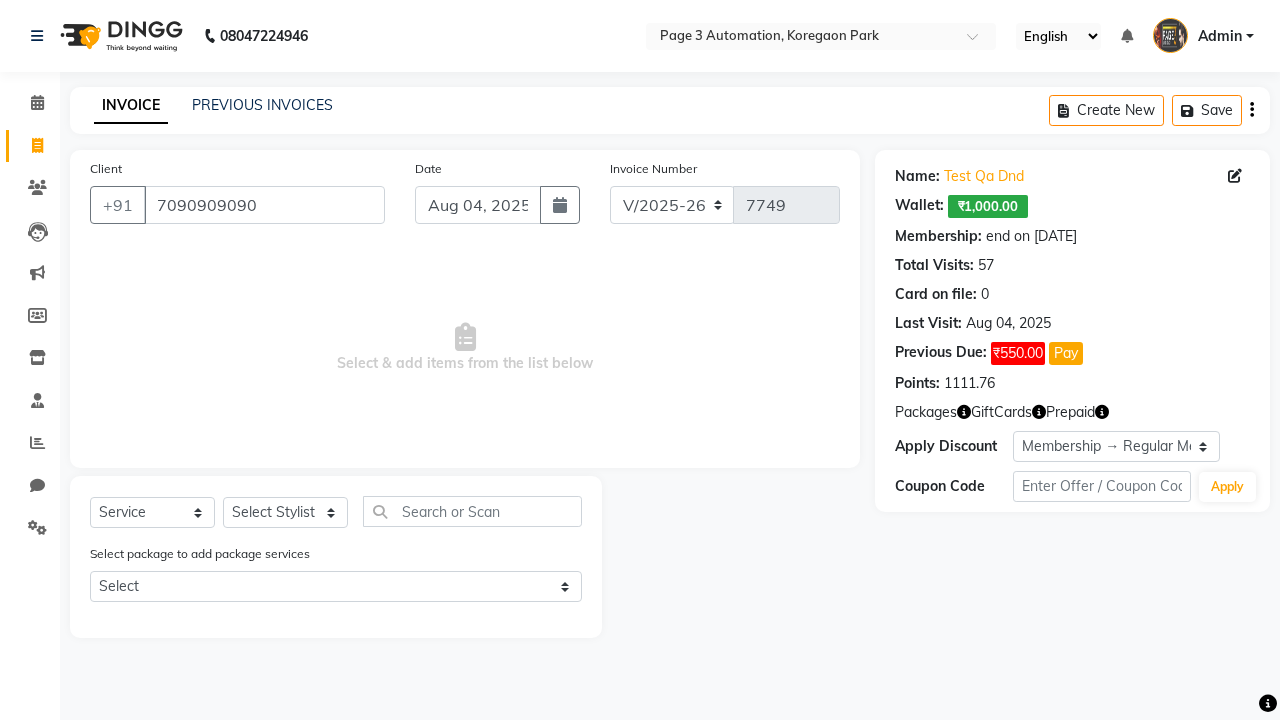 select on "0:" 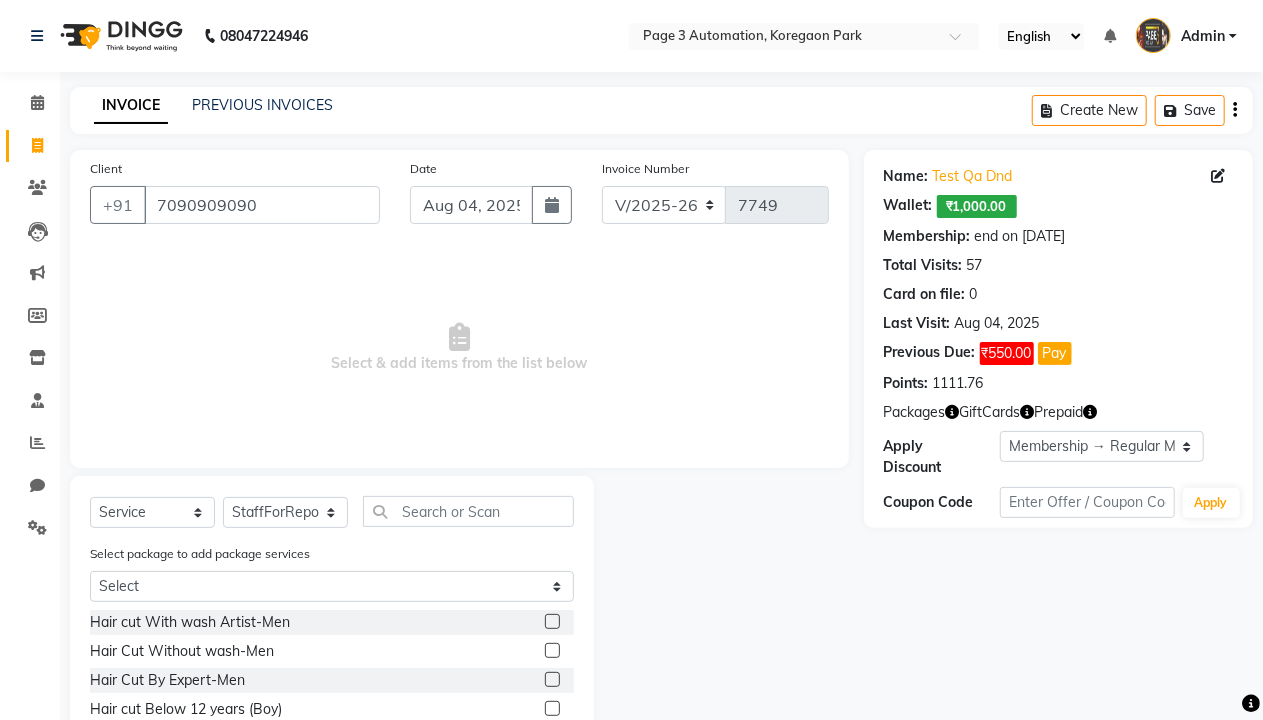 click 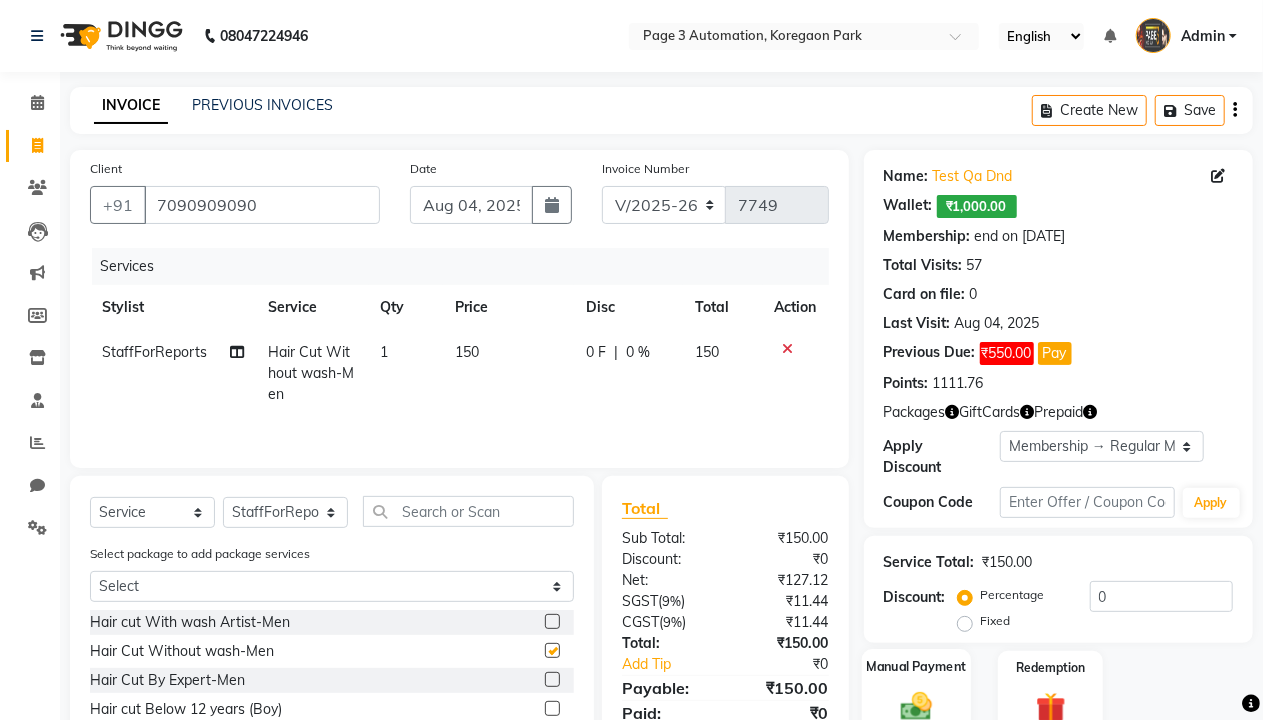 click 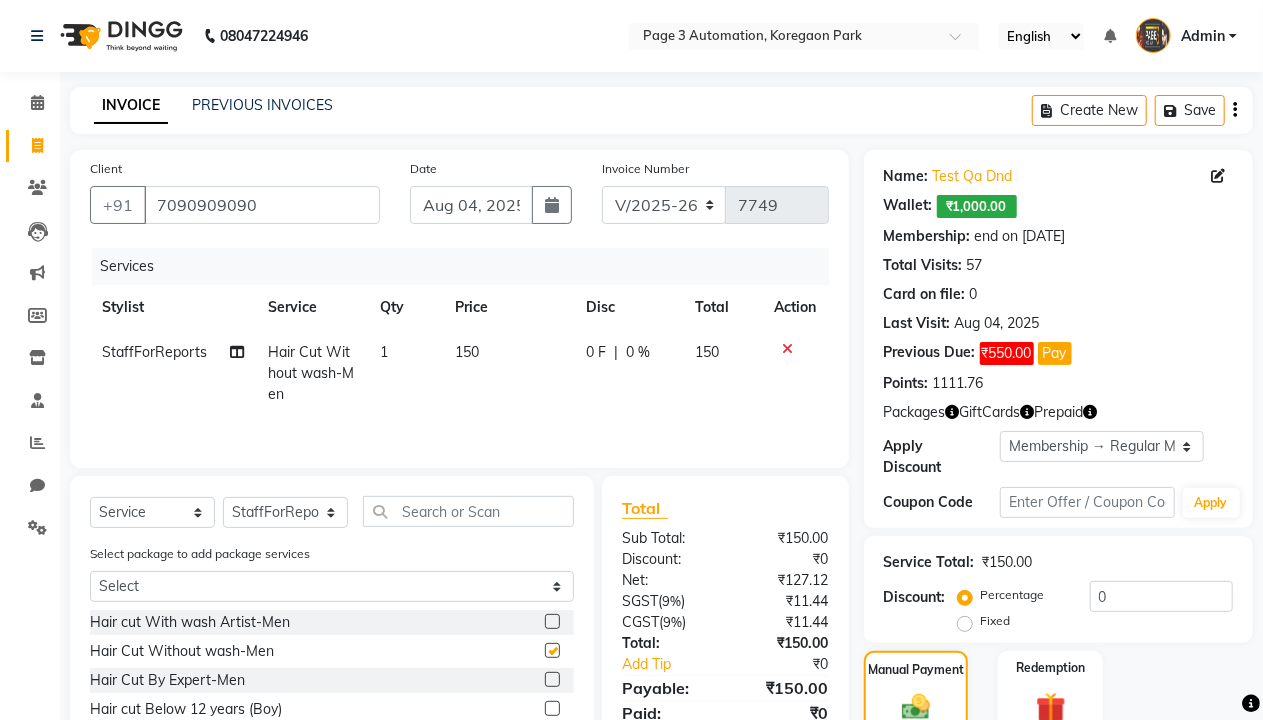 click on "ONLINE" 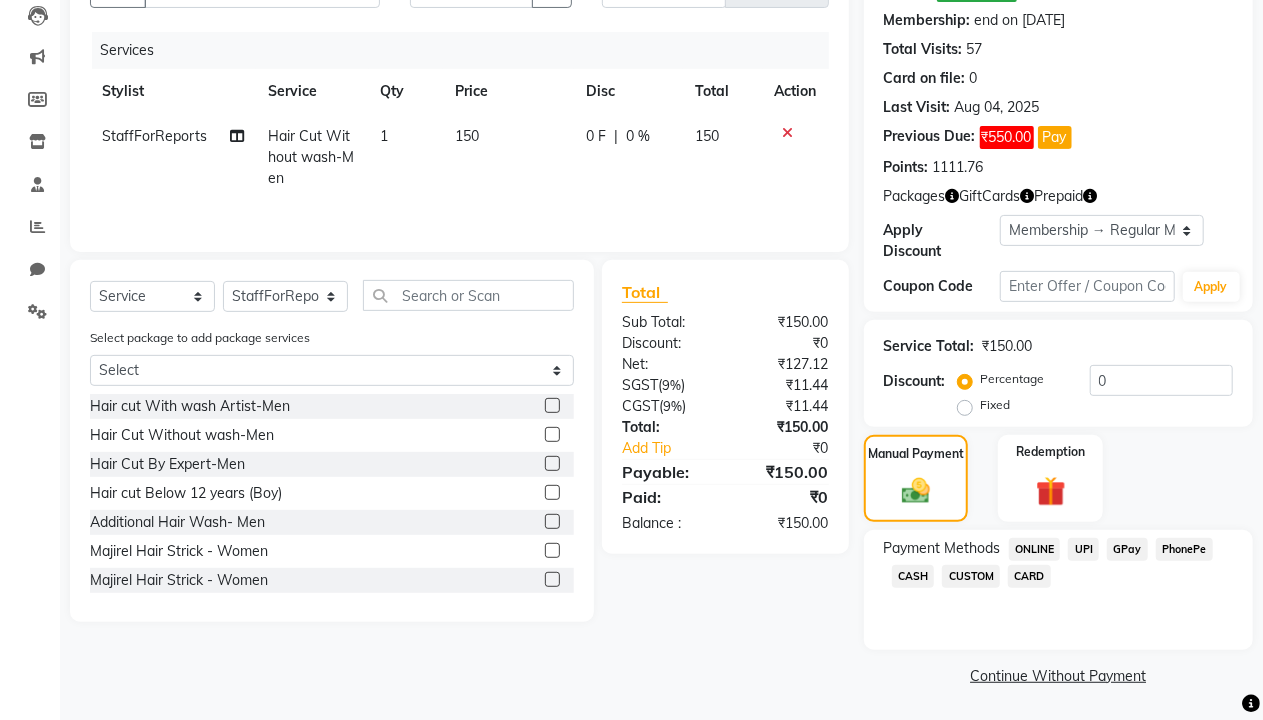 checkbox on "false" 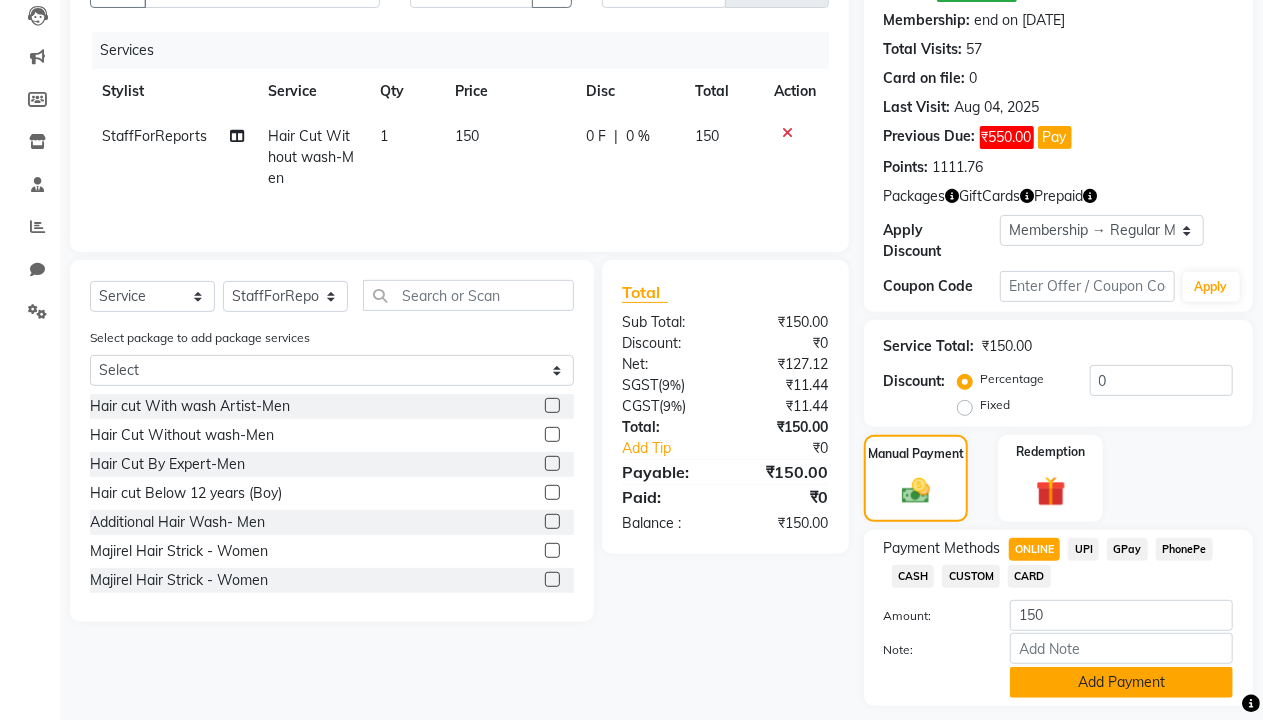 click on "Add Payment" 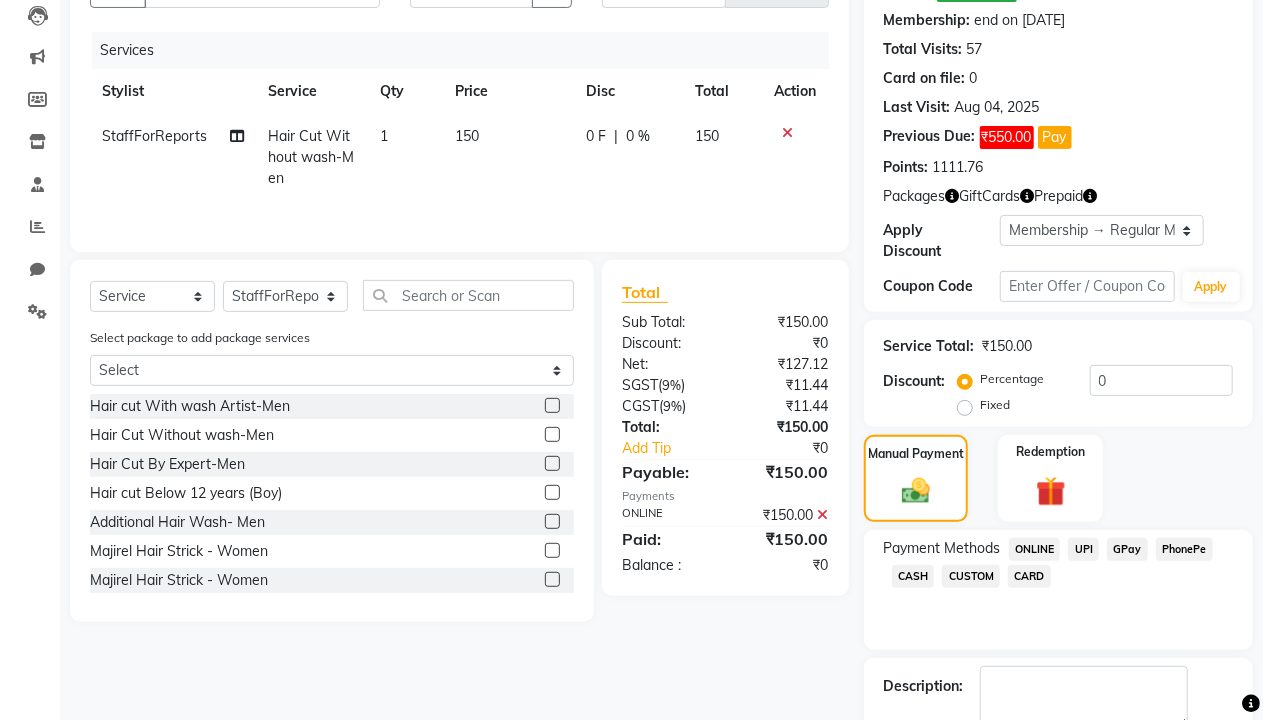click 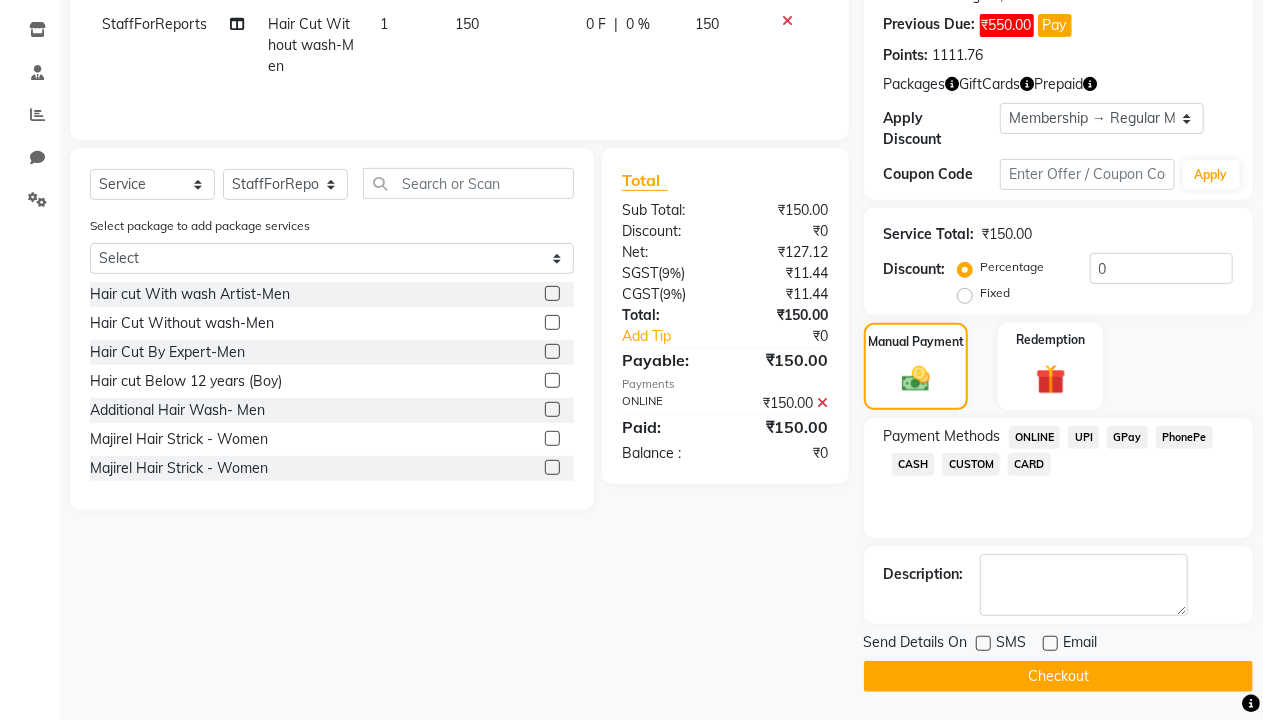 click on "Checkout" 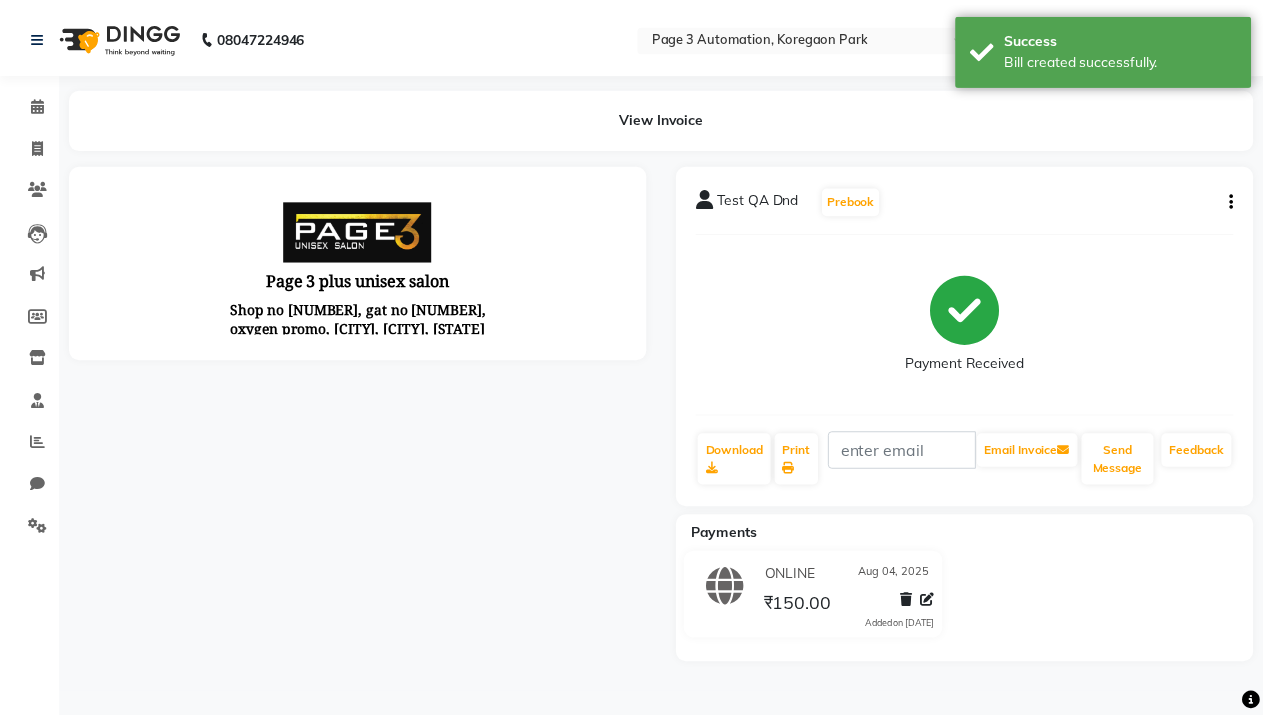 scroll, scrollTop: 0, scrollLeft: 0, axis: both 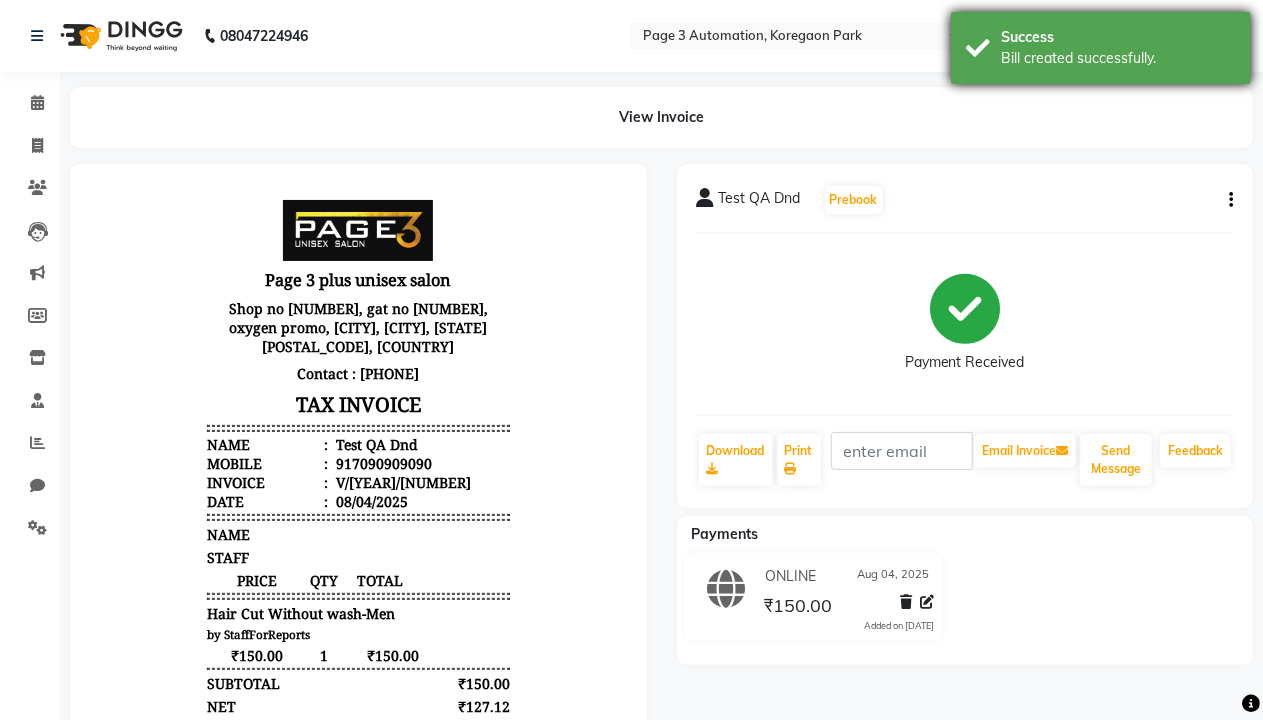 click on "Bill created successfully." at bounding box center (1118, 58) 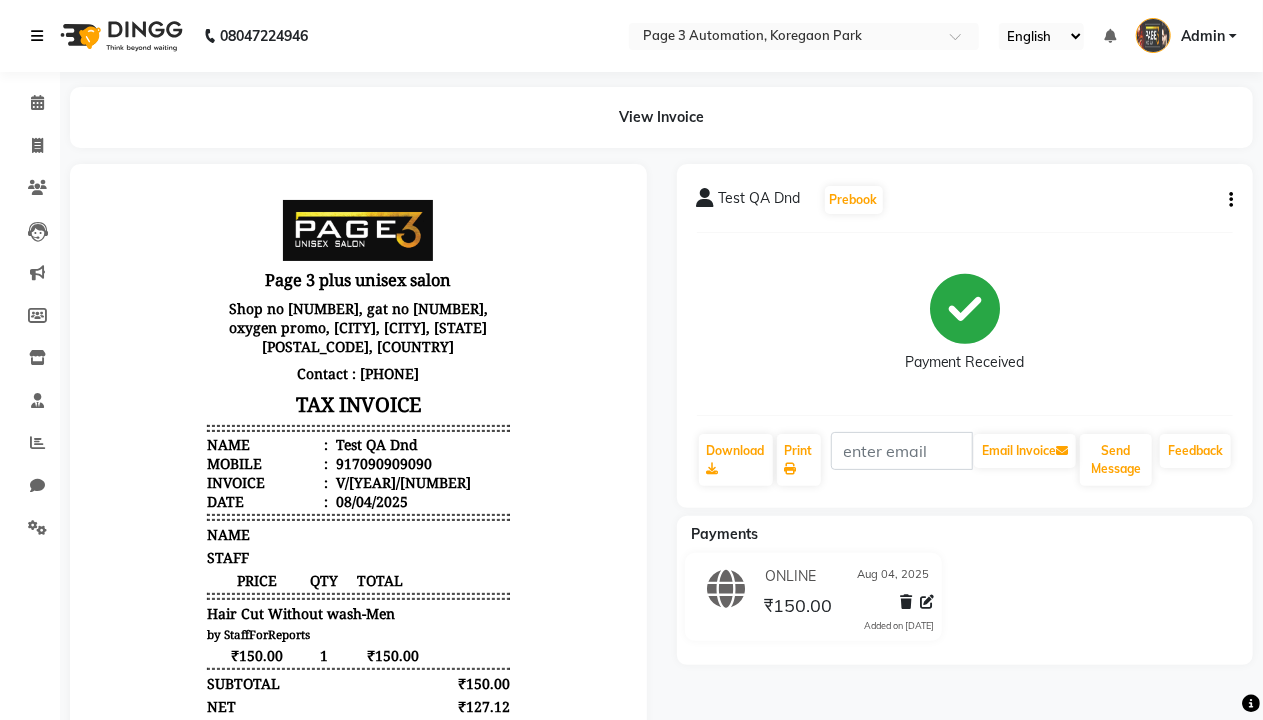 click at bounding box center (37, 36) 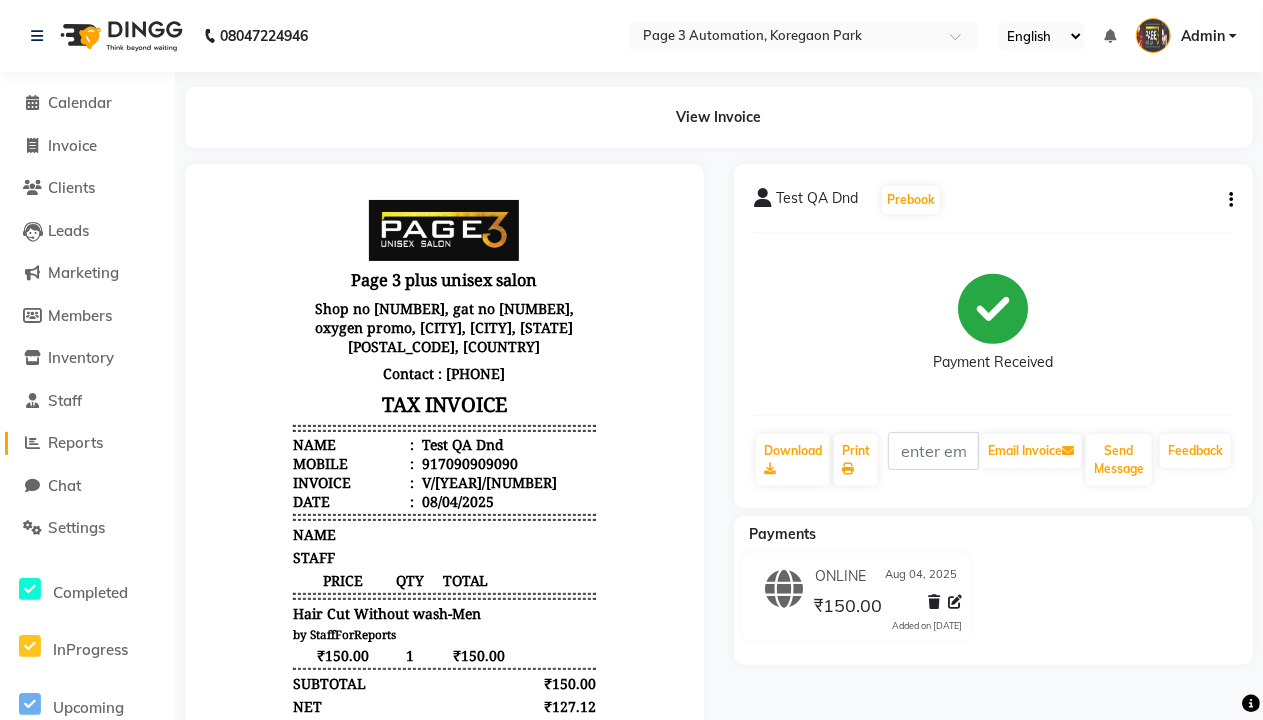 click on "Reports" 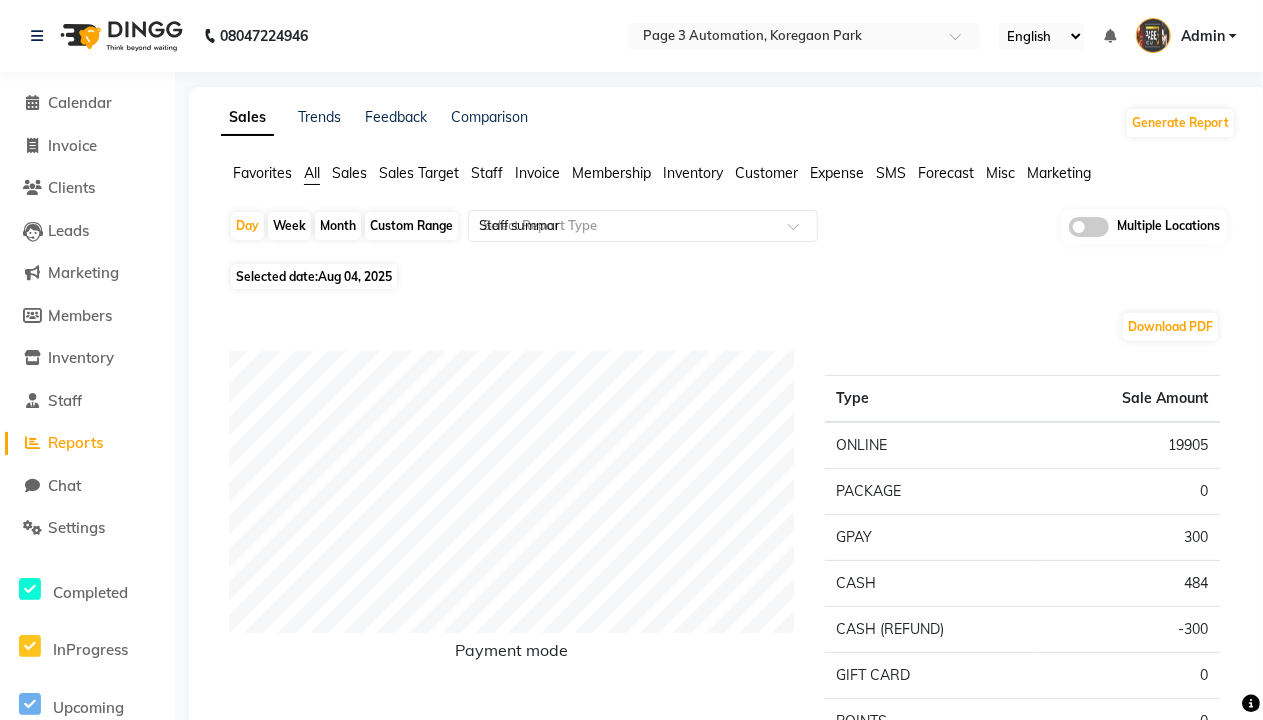 type on "Staff summary" 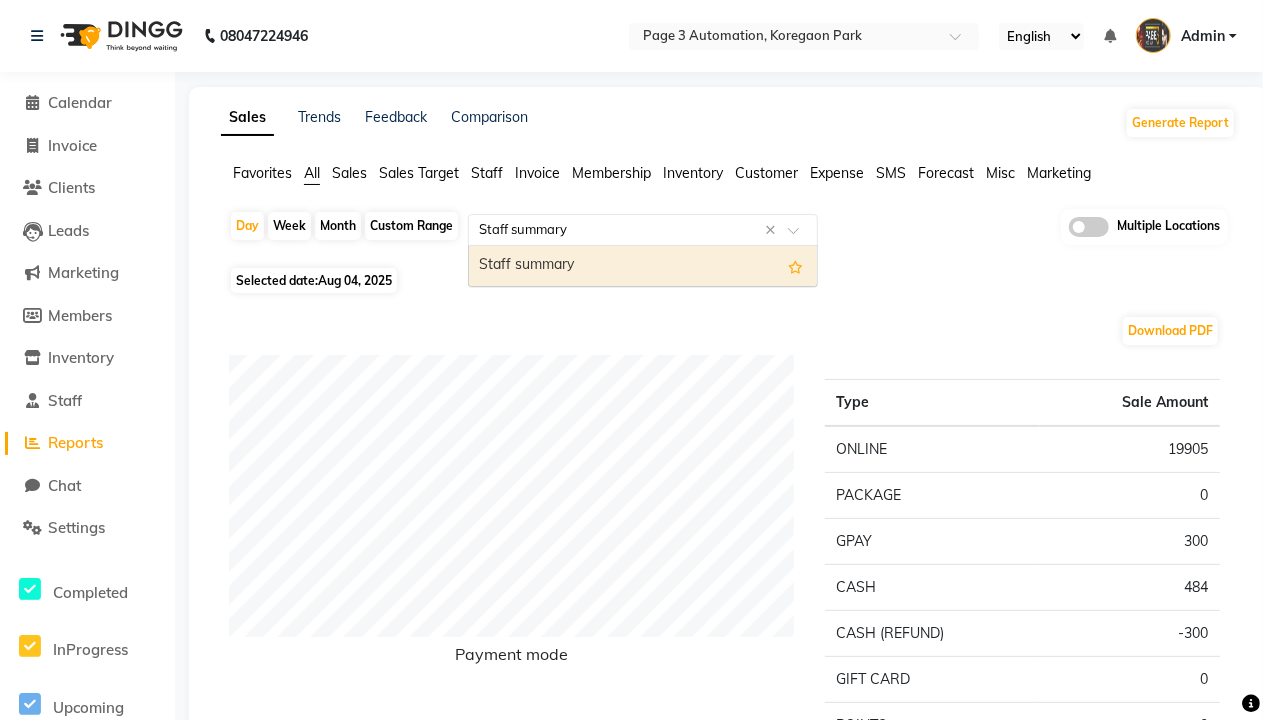 click on "Staff summary" at bounding box center (643, 266) 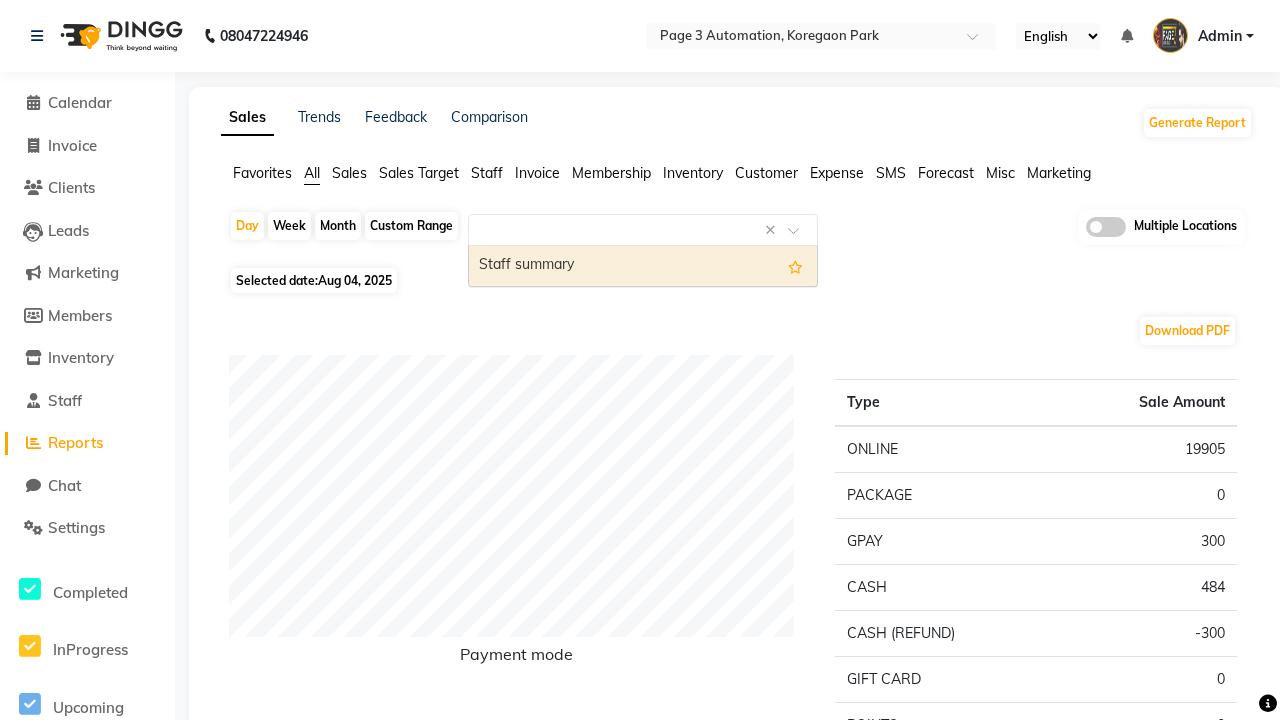 select on "full_report" 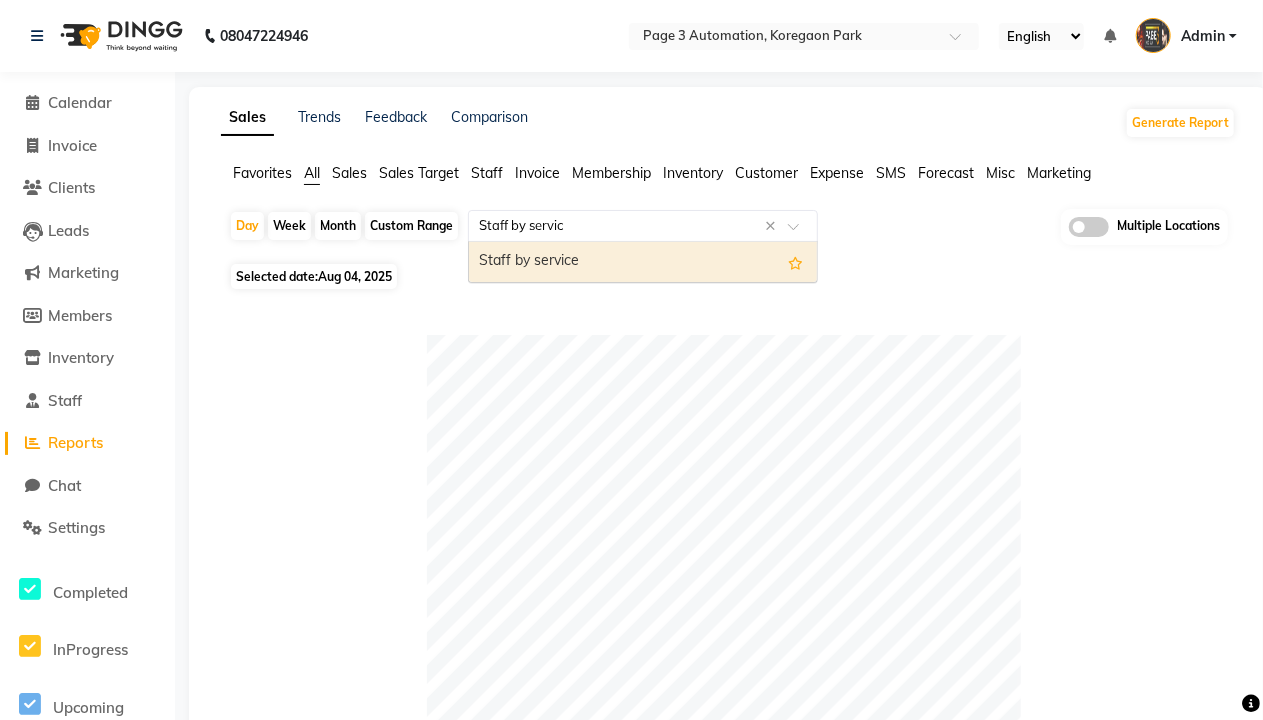 type on "Staff by service" 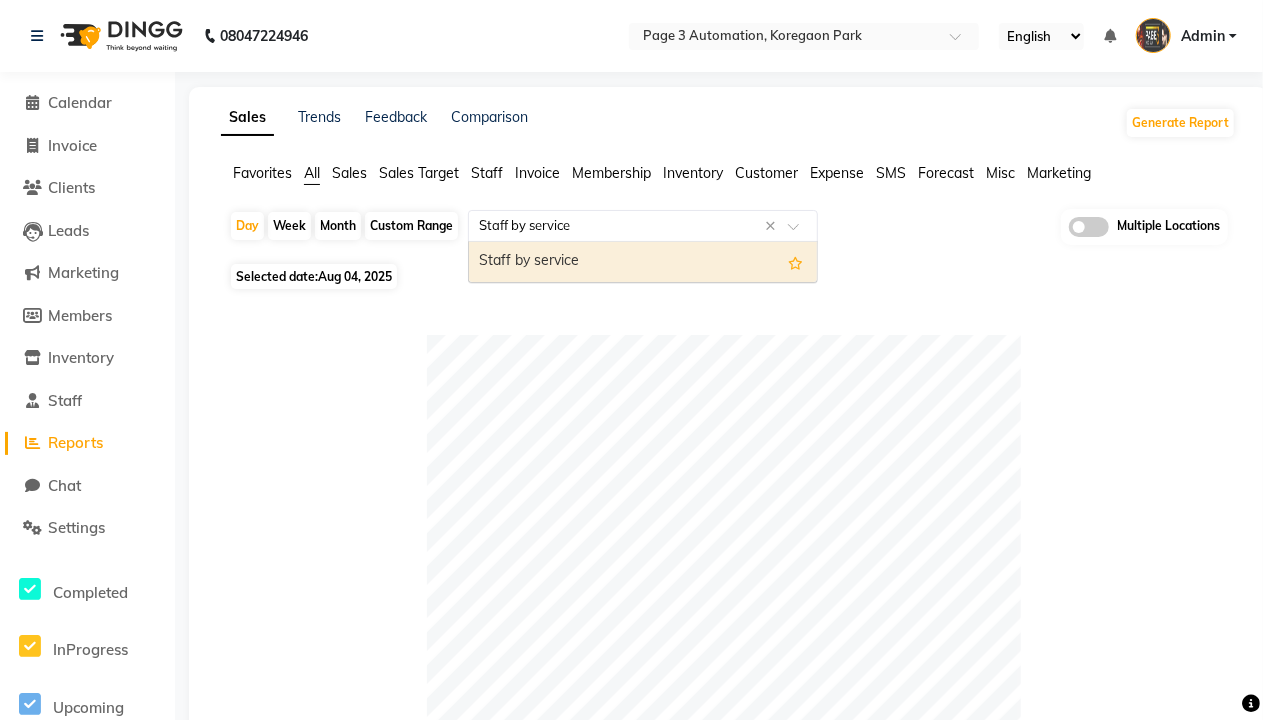 click on "Staff by service" at bounding box center (643, 262) 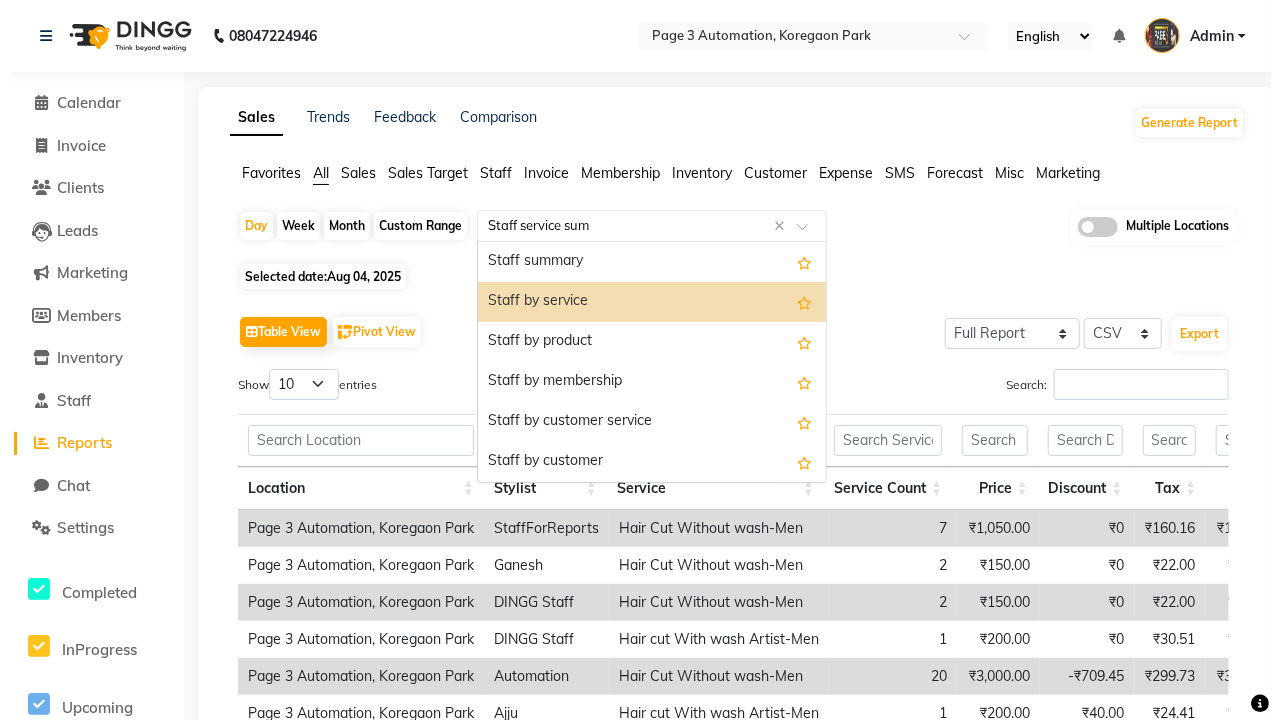 scroll, scrollTop: 0, scrollLeft: 0, axis: both 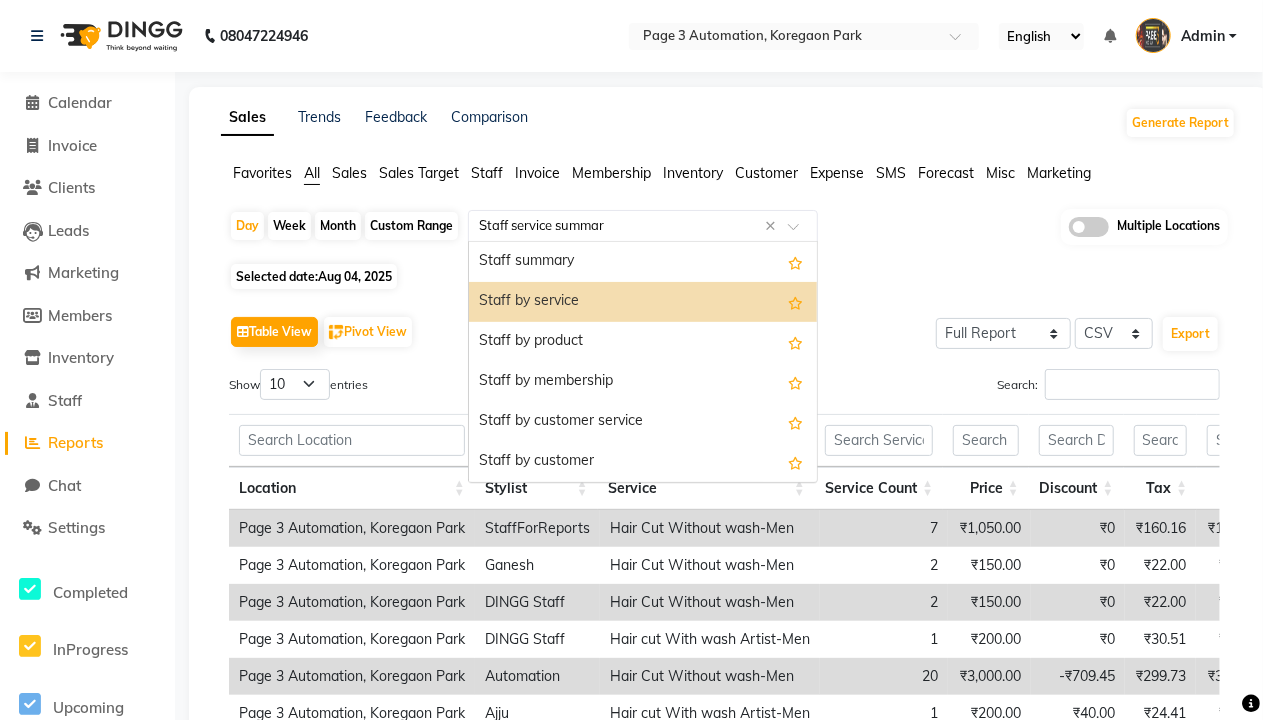 type on "Staff service summary" 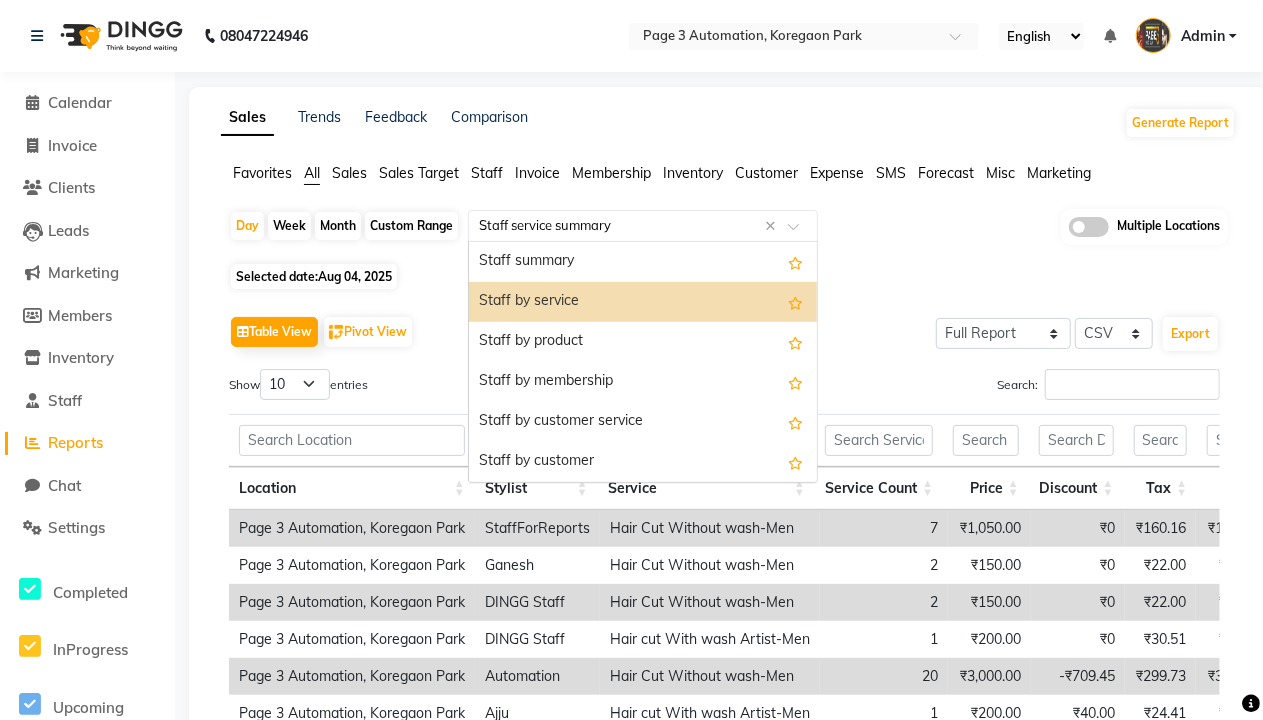 click on "Staff service summary" at bounding box center [643, 742] 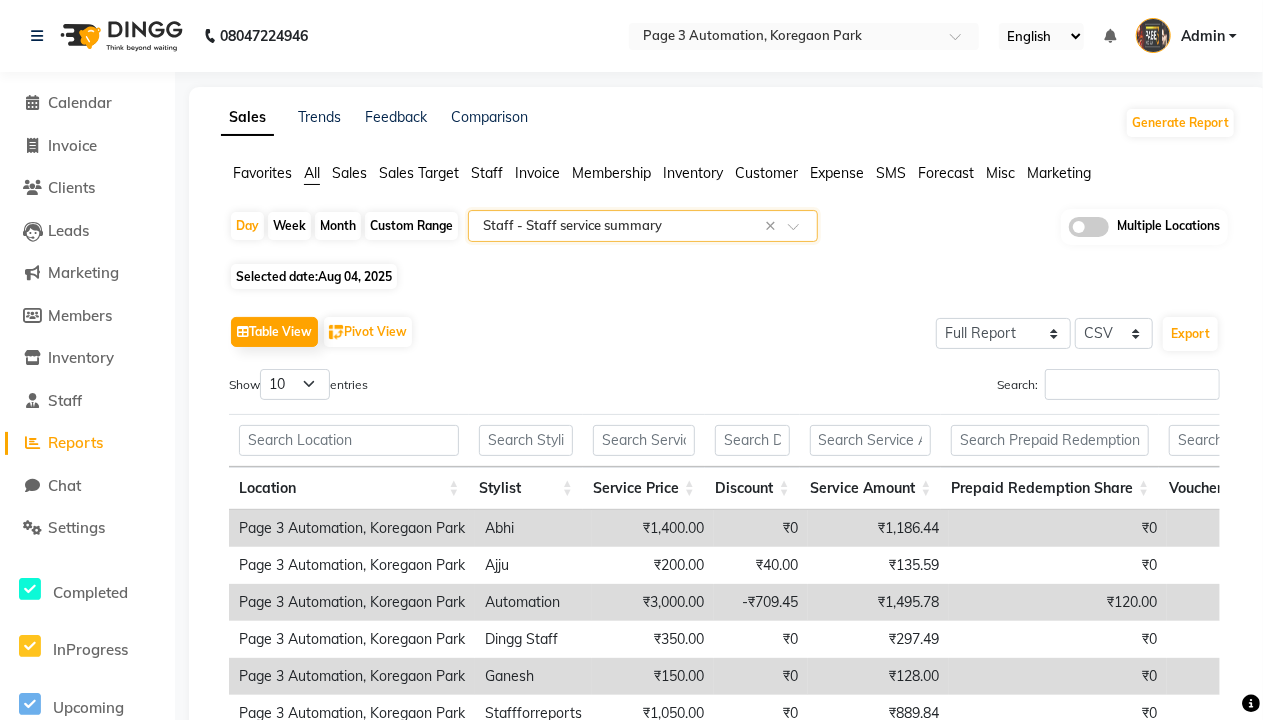 click on "Admin" at bounding box center (1203, 36) 